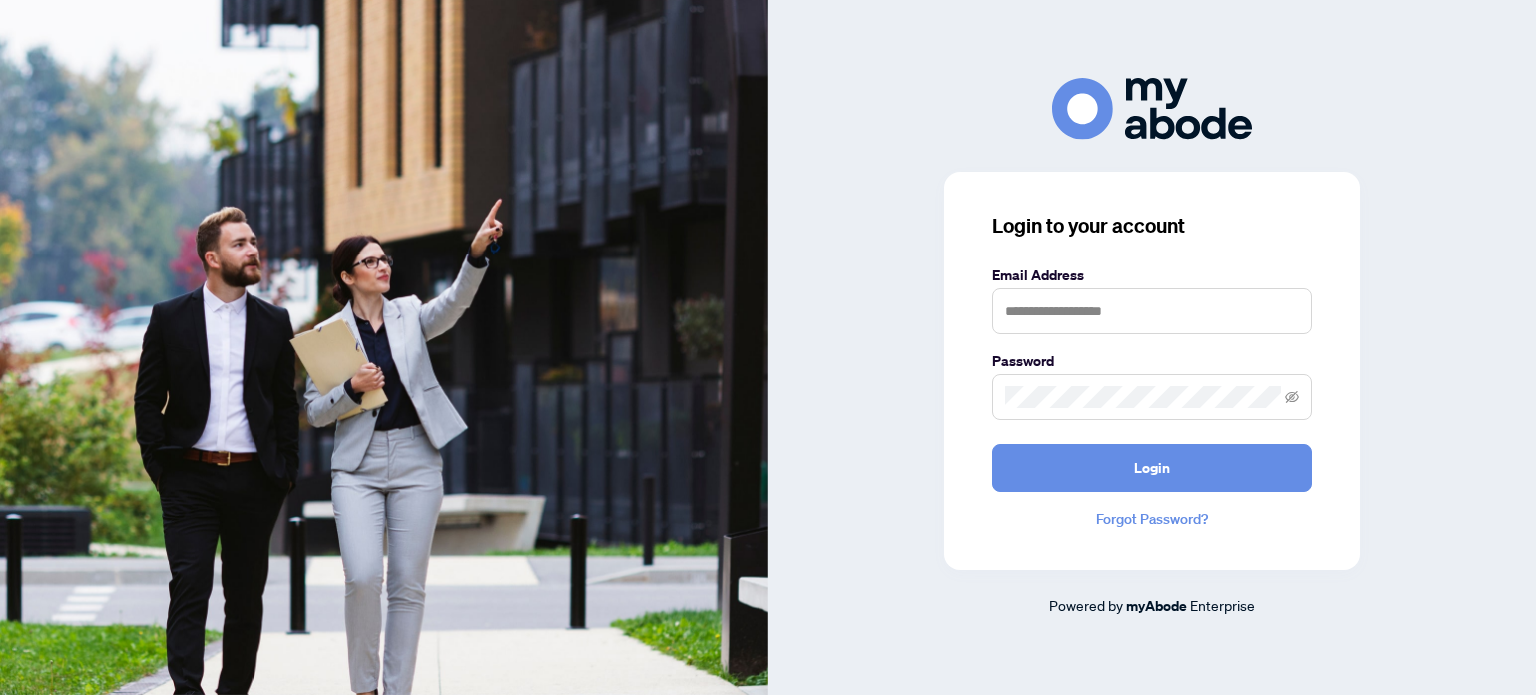 scroll, scrollTop: 0, scrollLeft: 0, axis: both 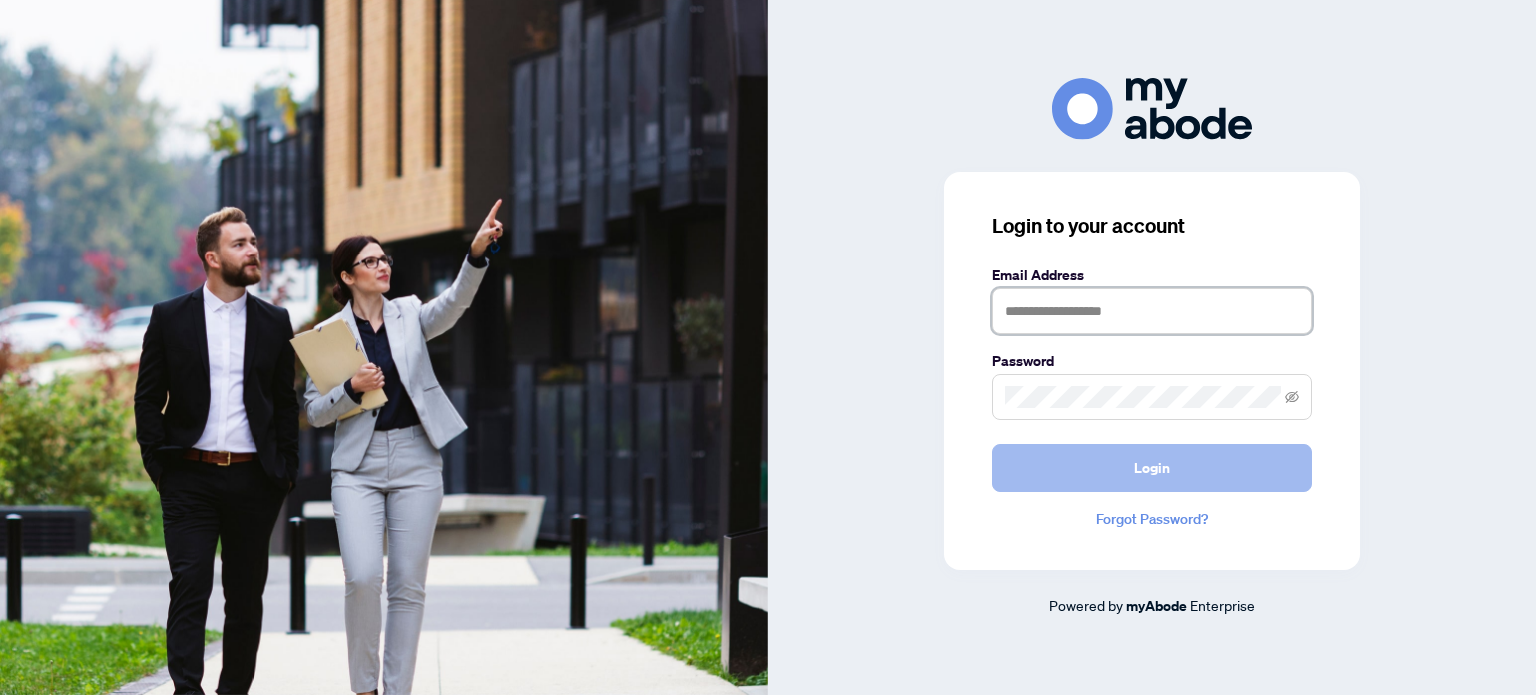 type on "**********" 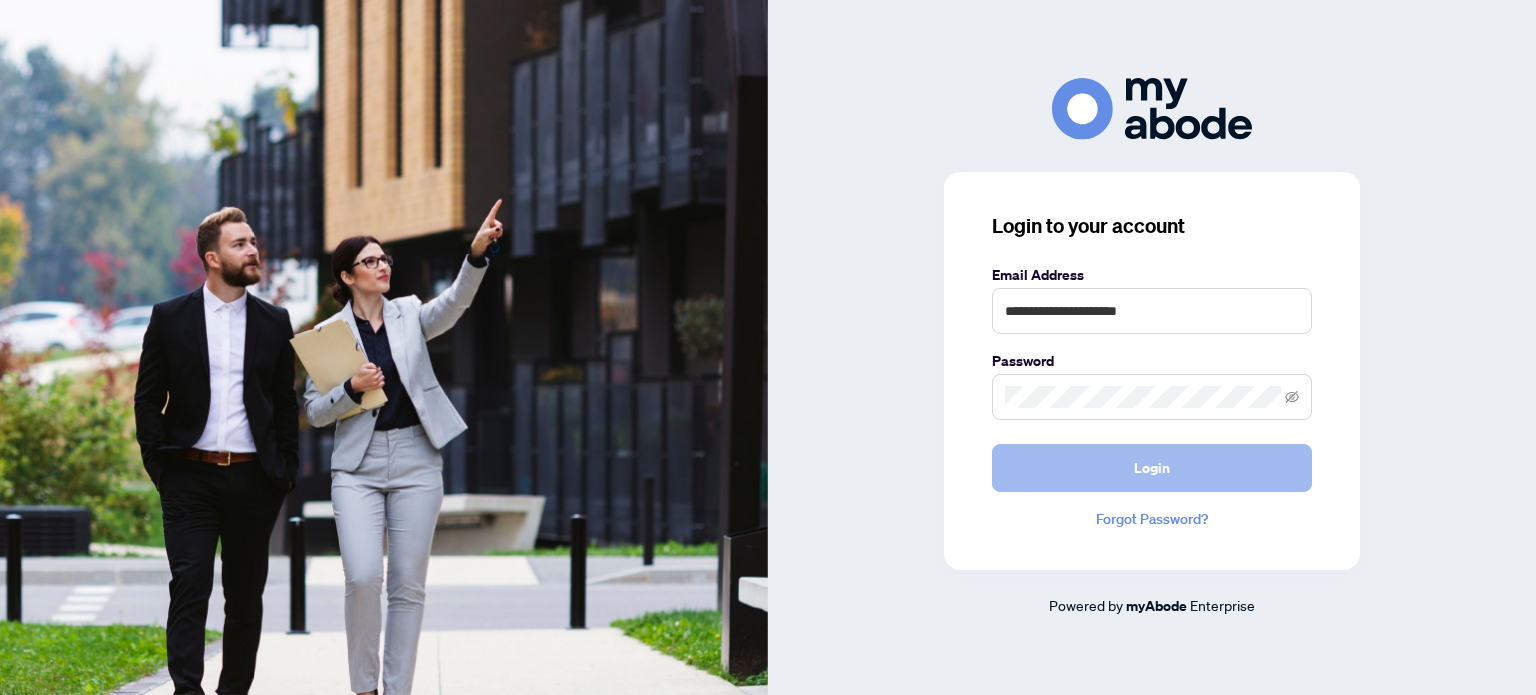 click on "Login" at bounding box center (1152, 468) 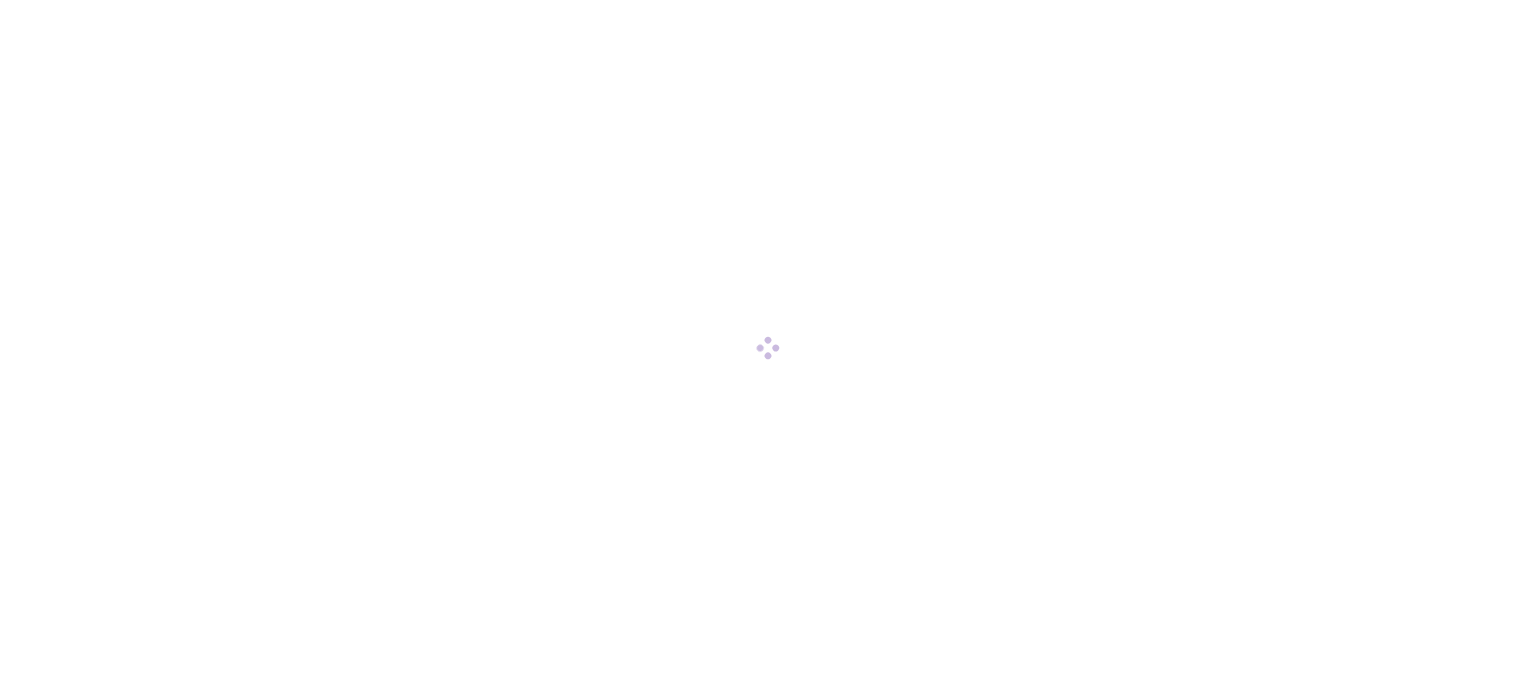 scroll, scrollTop: 0, scrollLeft: 0, axis: both 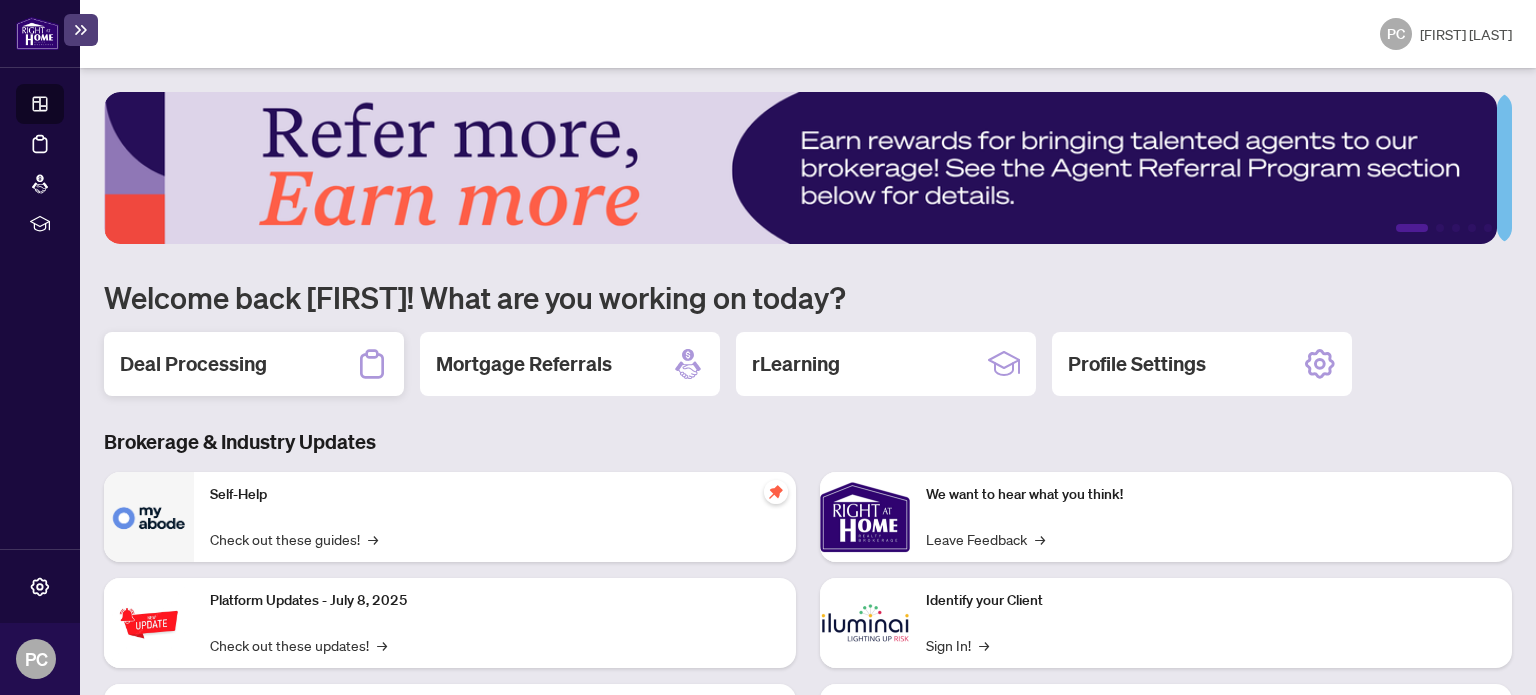 click on "Deal Processing" at bounding box center (193, 364) 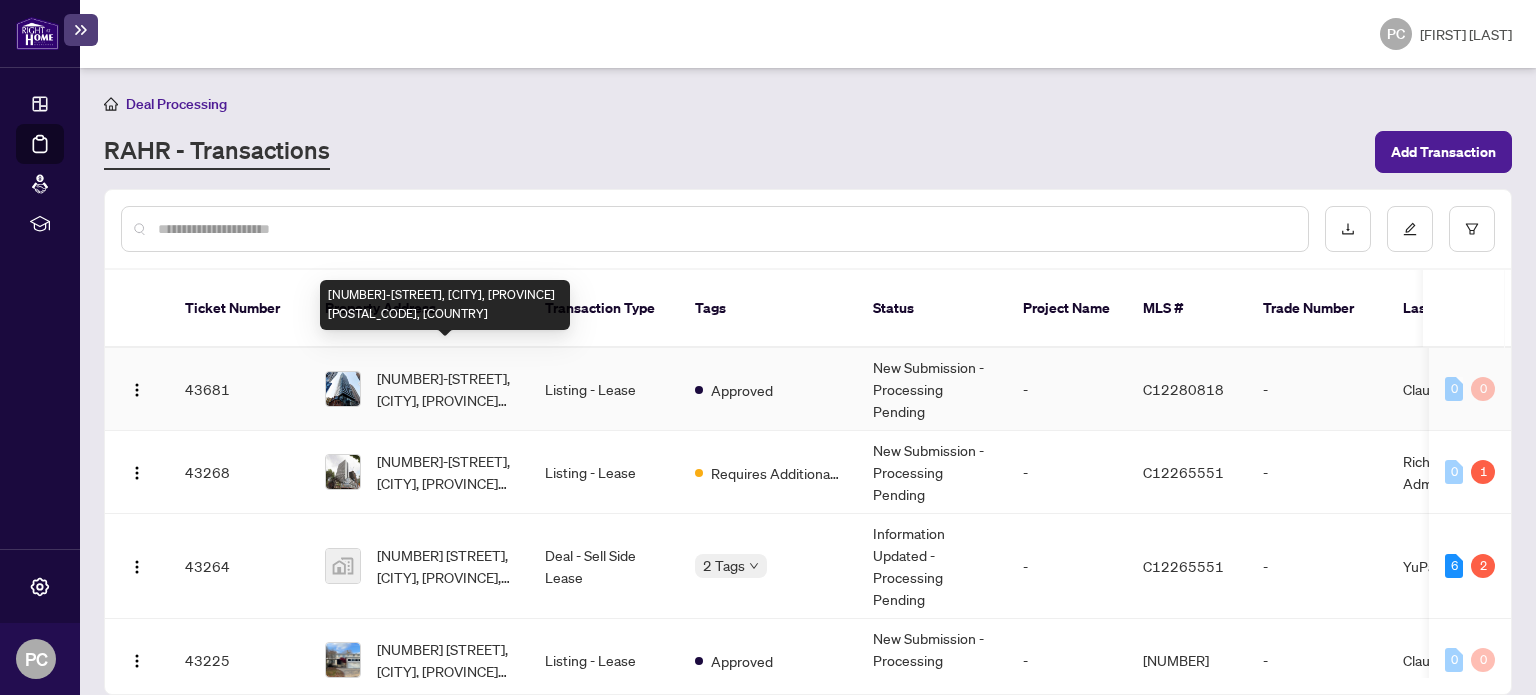 click on "[NUMBER]-[STREET], [CITY], [PROVINCE] [POSTAL_CODE], [COUNTRY]" at bounding box center (445, 389) 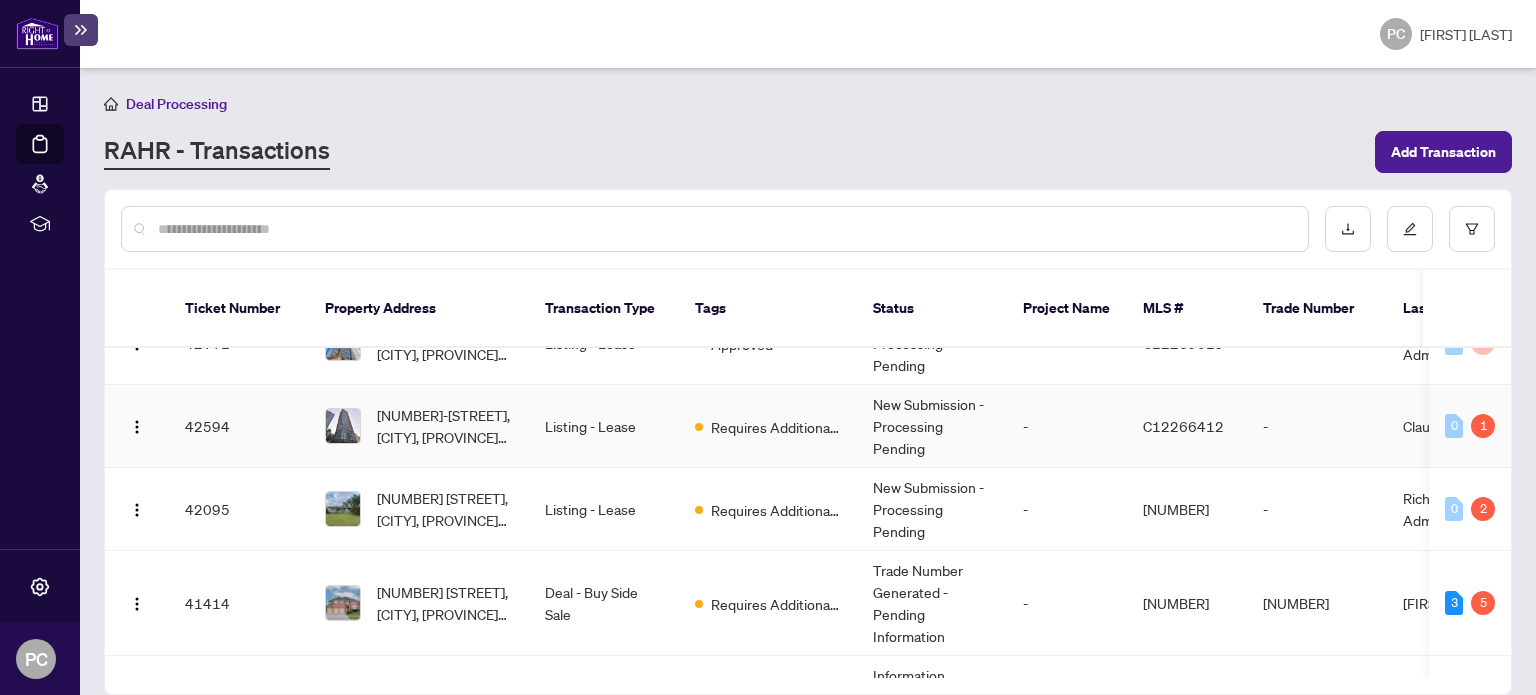 scroll, scrollTop: 0, scrollLeft: 0, axis: both 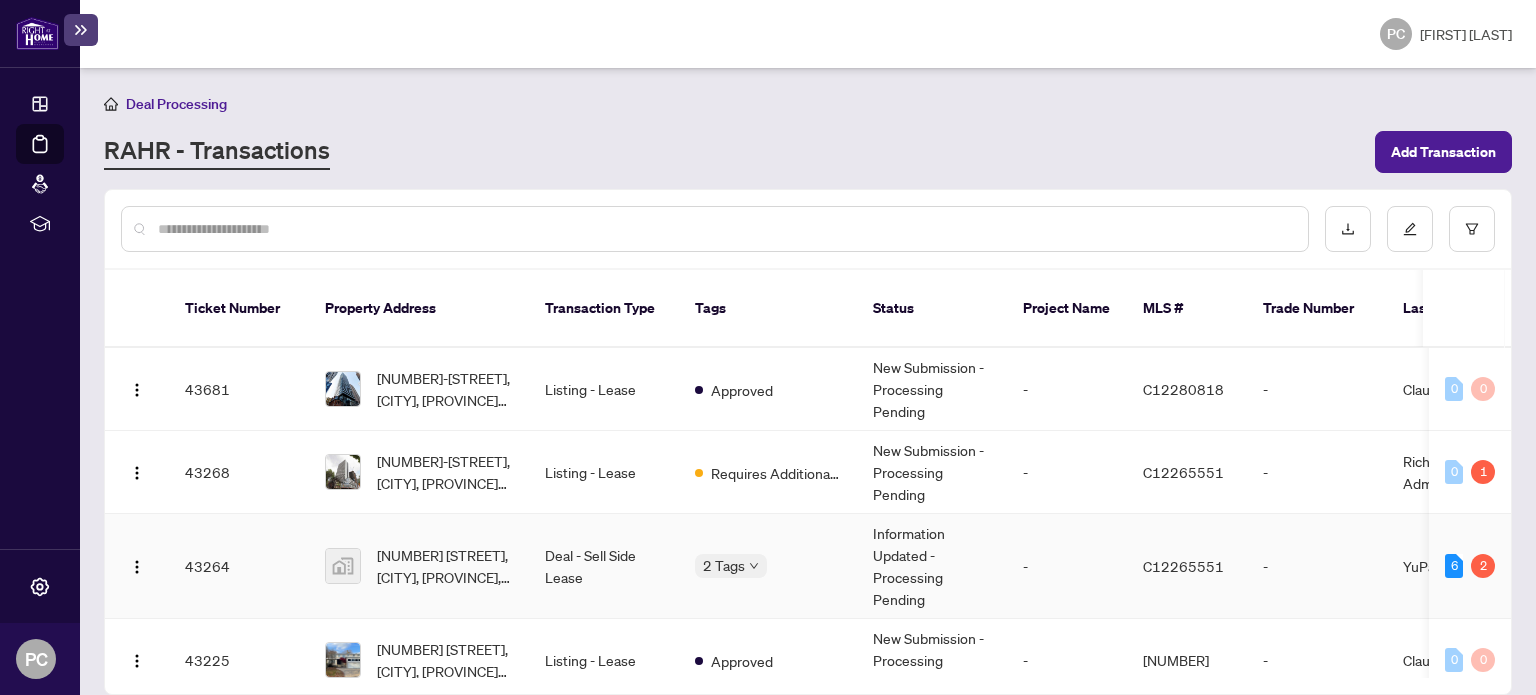 click on "Deal - Sell Side Lease" at bounding box center (604, 566) 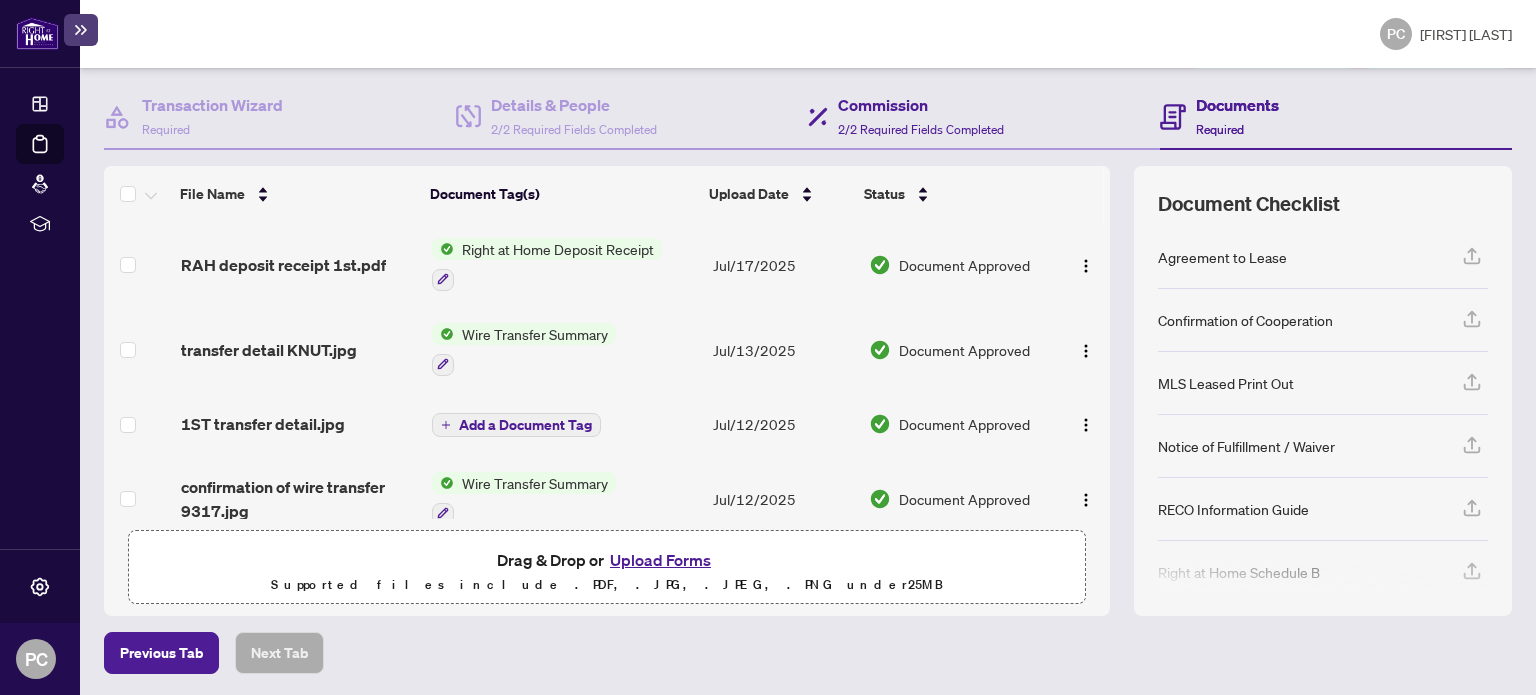 scroll, scrollTop: 0, scrollLeft: 0, axis: both 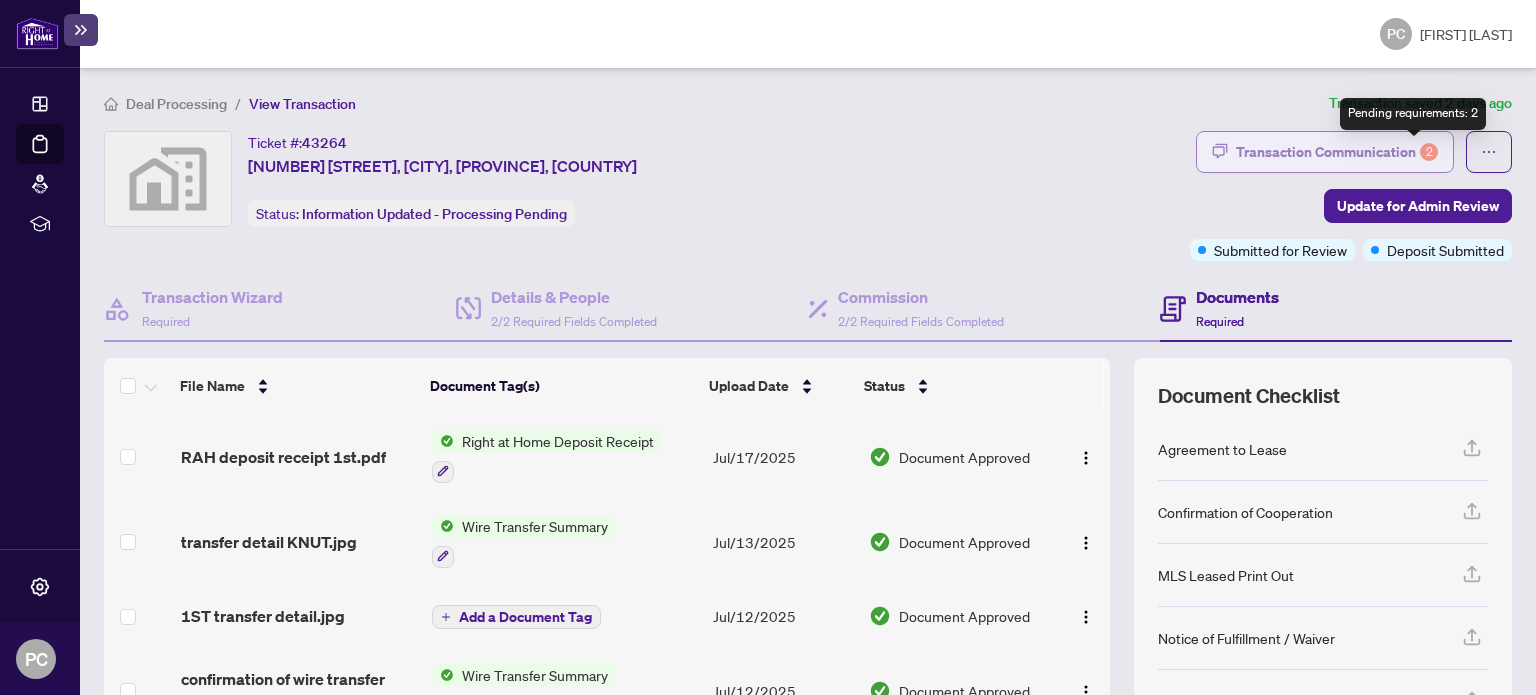 click on "2" at bounding box center [1429, 152] 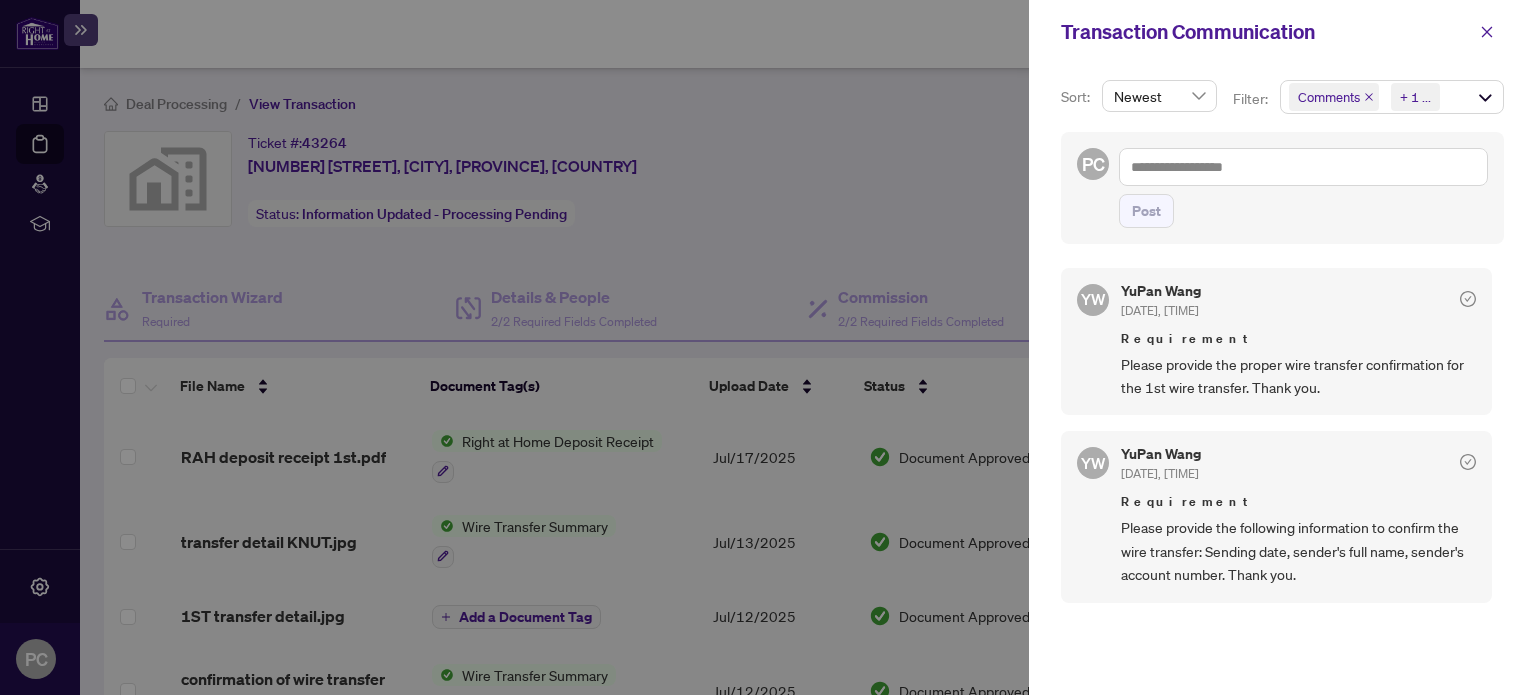 click at bounding box center [768, 347] 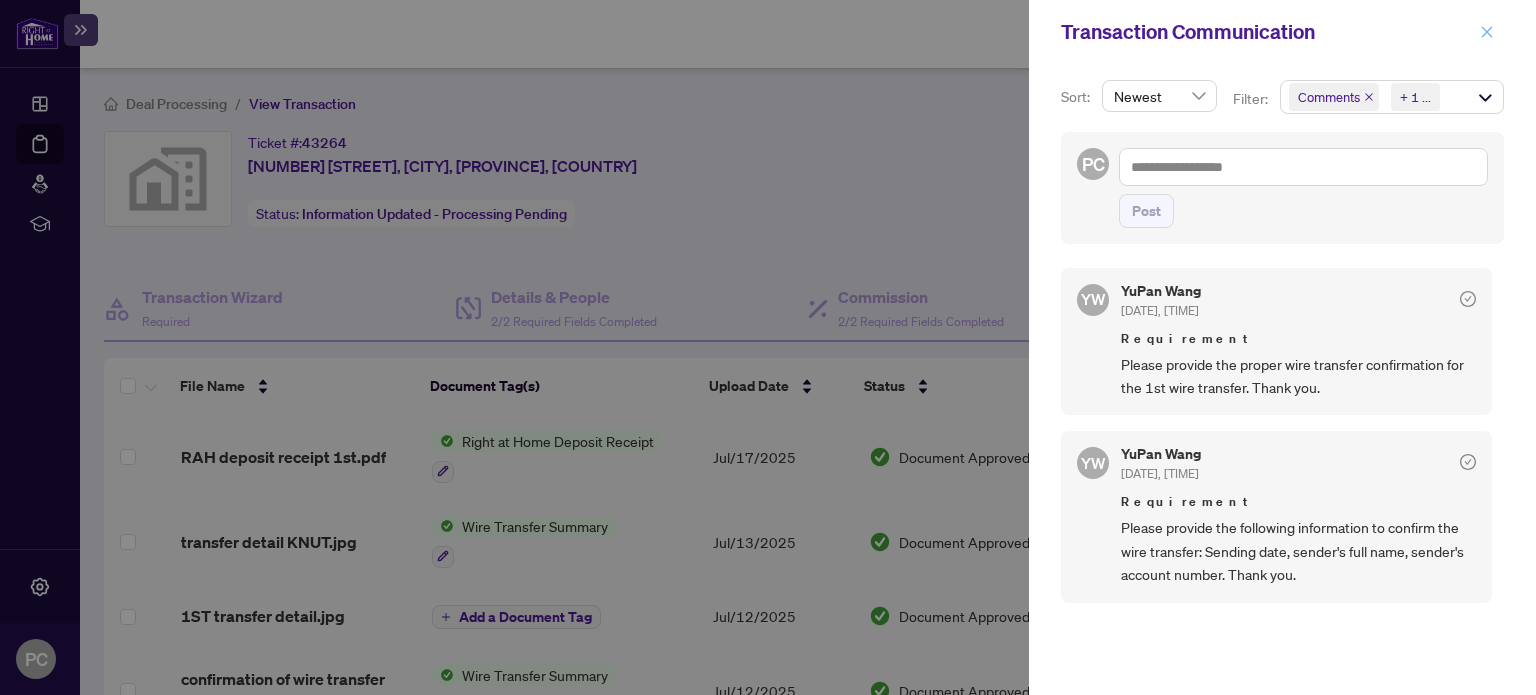 click 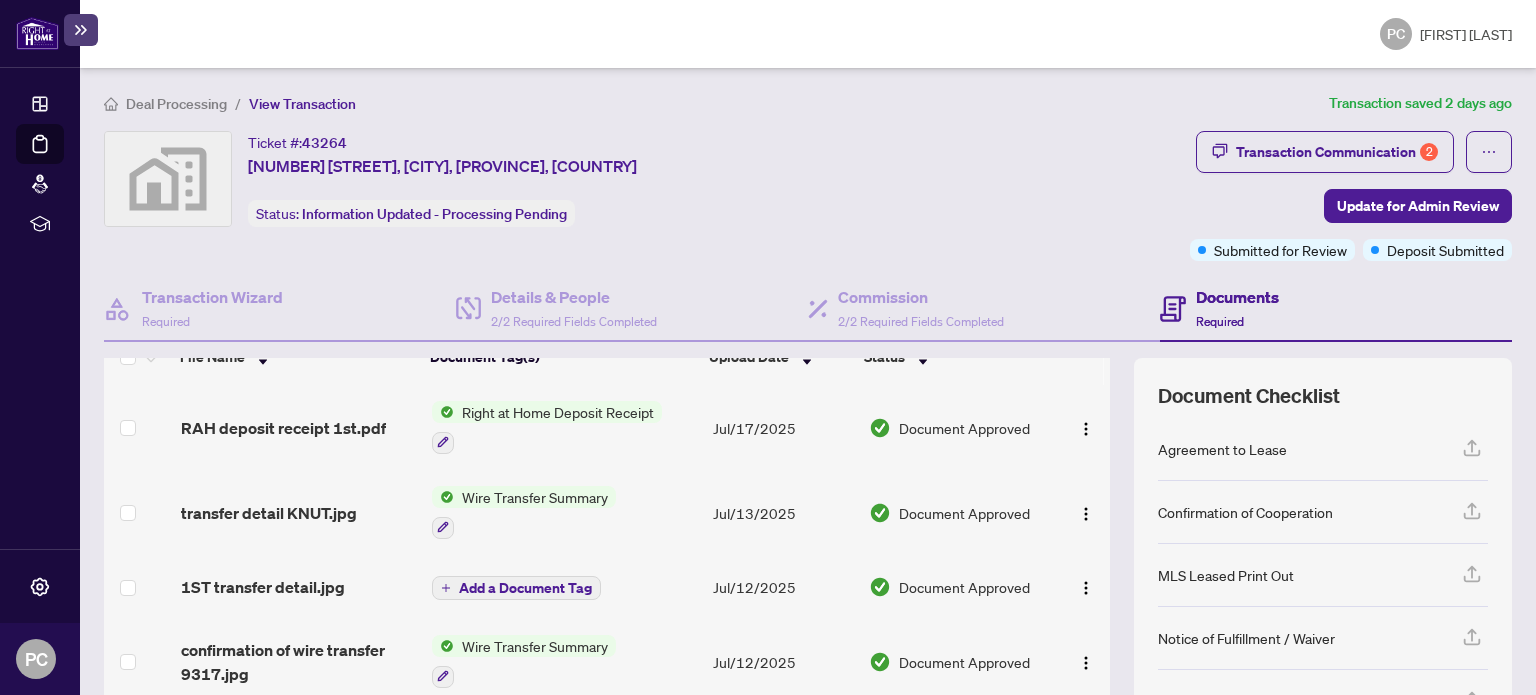 scroll, scrollTop: 0, scrollLeft: 0, axis: both 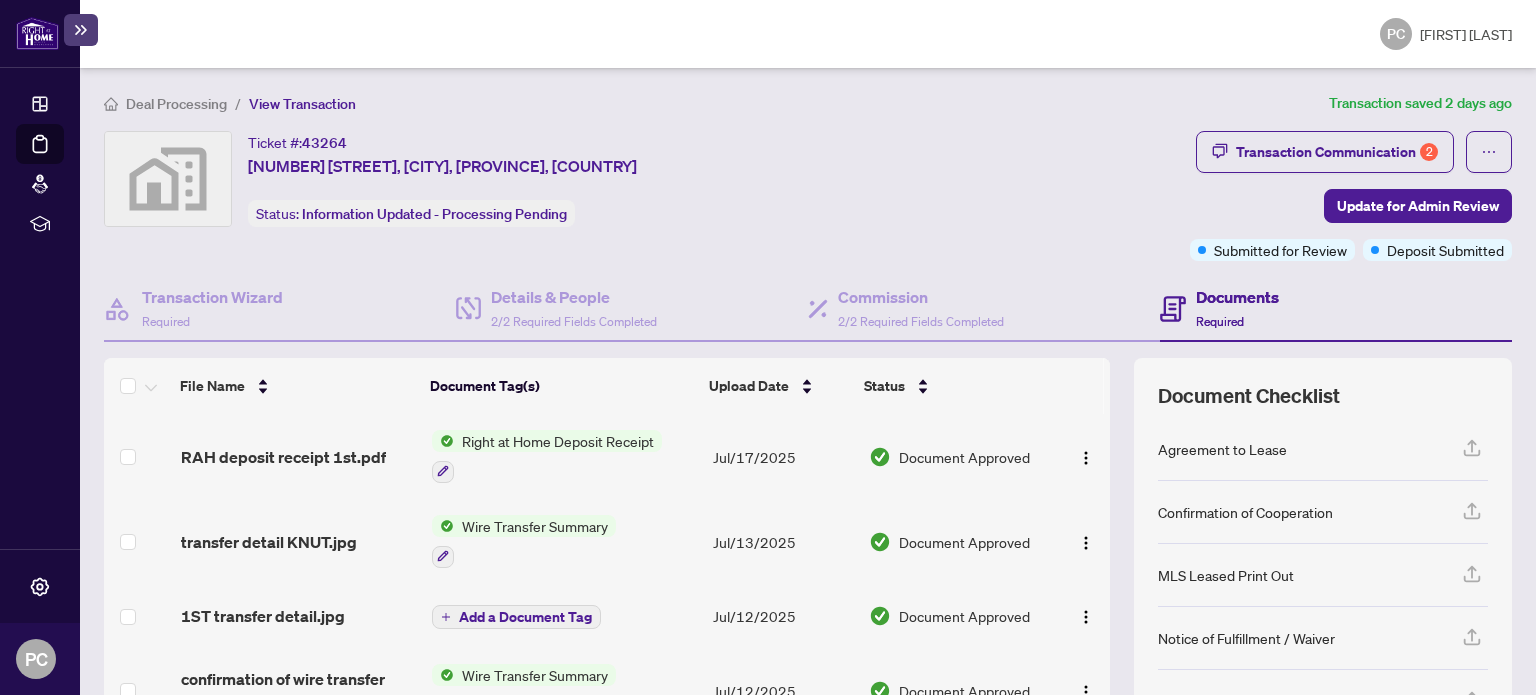 click on "Right at Home Deposit Receipt" at bounding box center (558, 441) 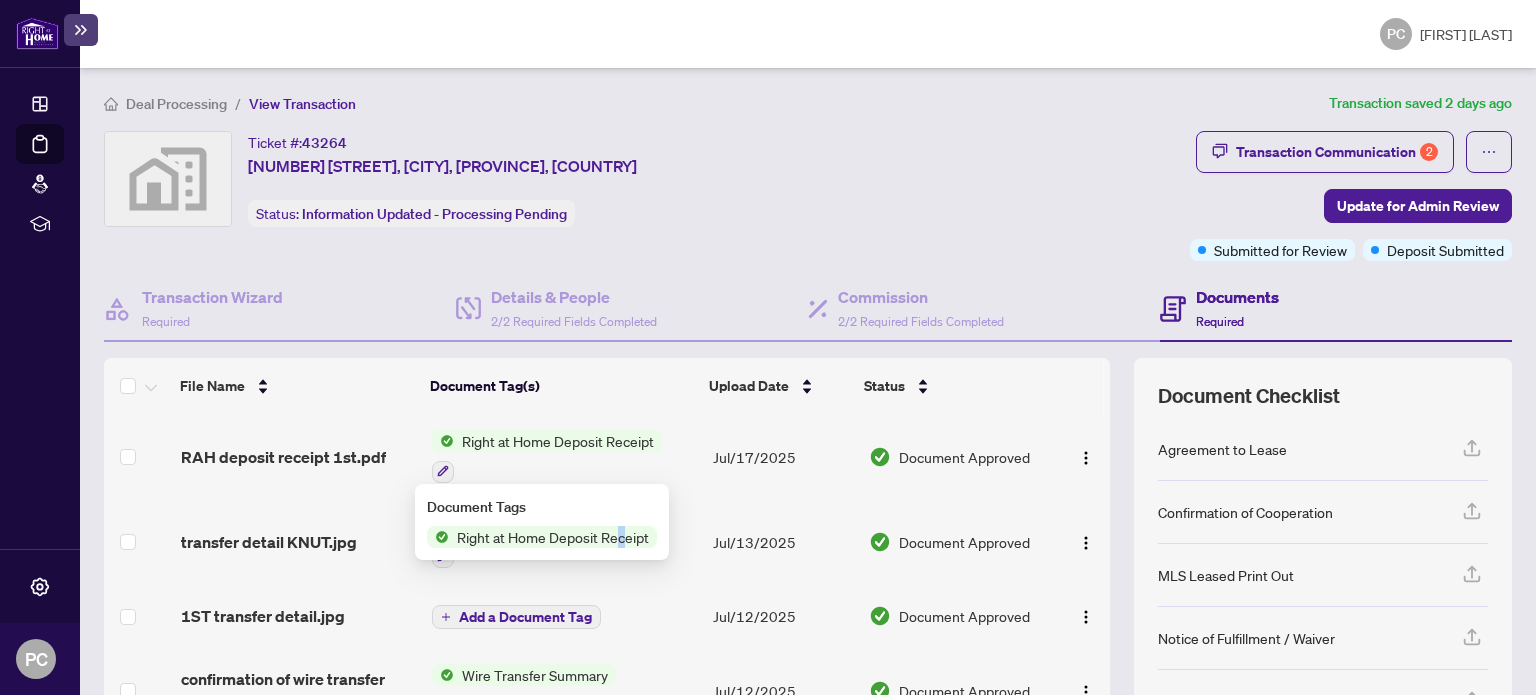click on "Right at Home Deposit Receipt" at bounding box center (553, 537) 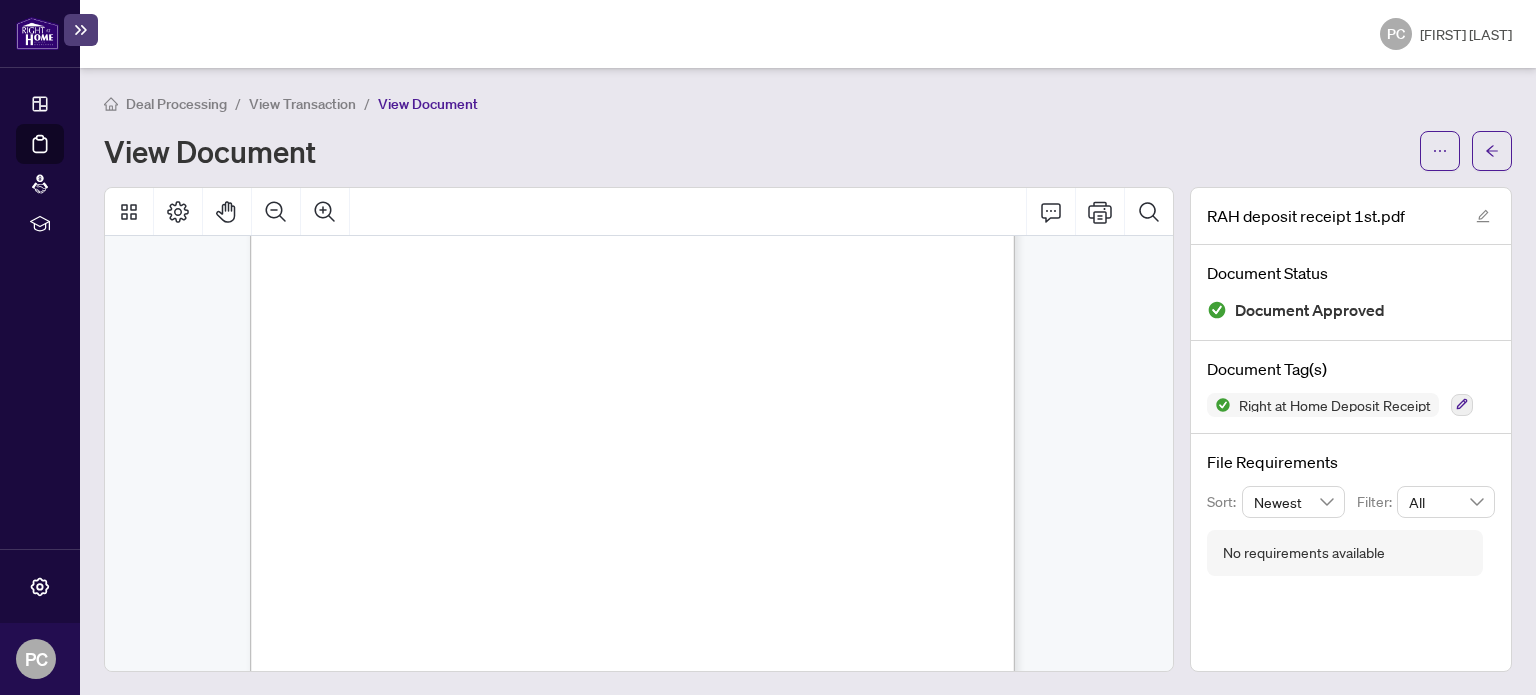 scroll, scrollTop: 0, scrollLeft: 0, axis: both 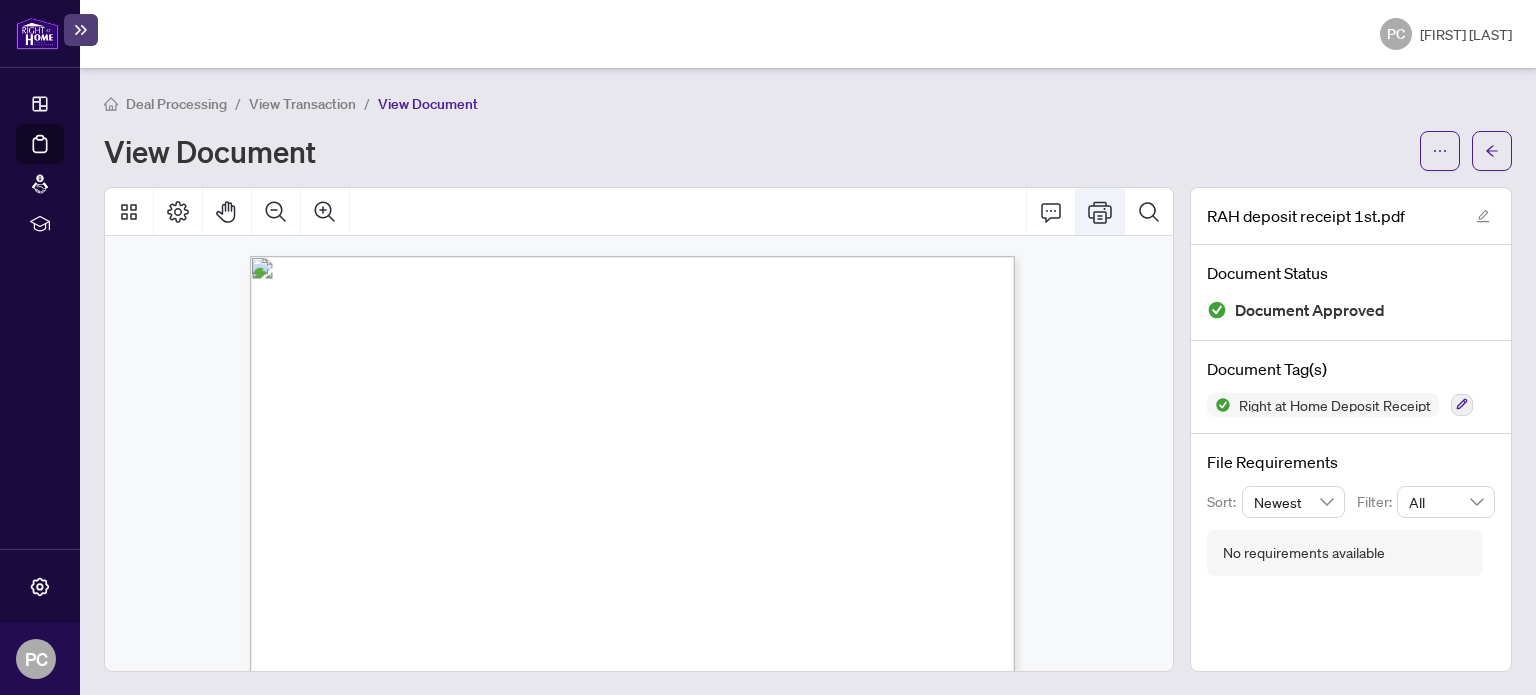 click 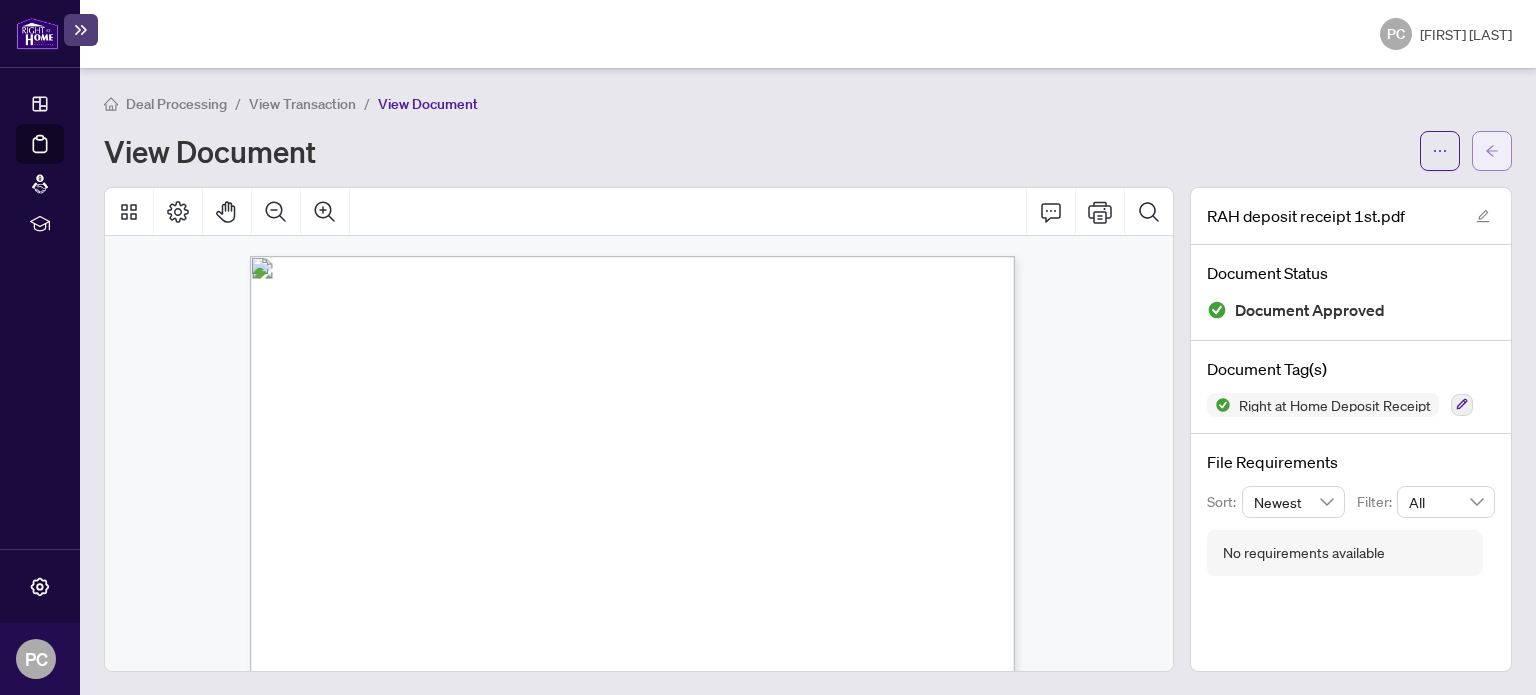 click 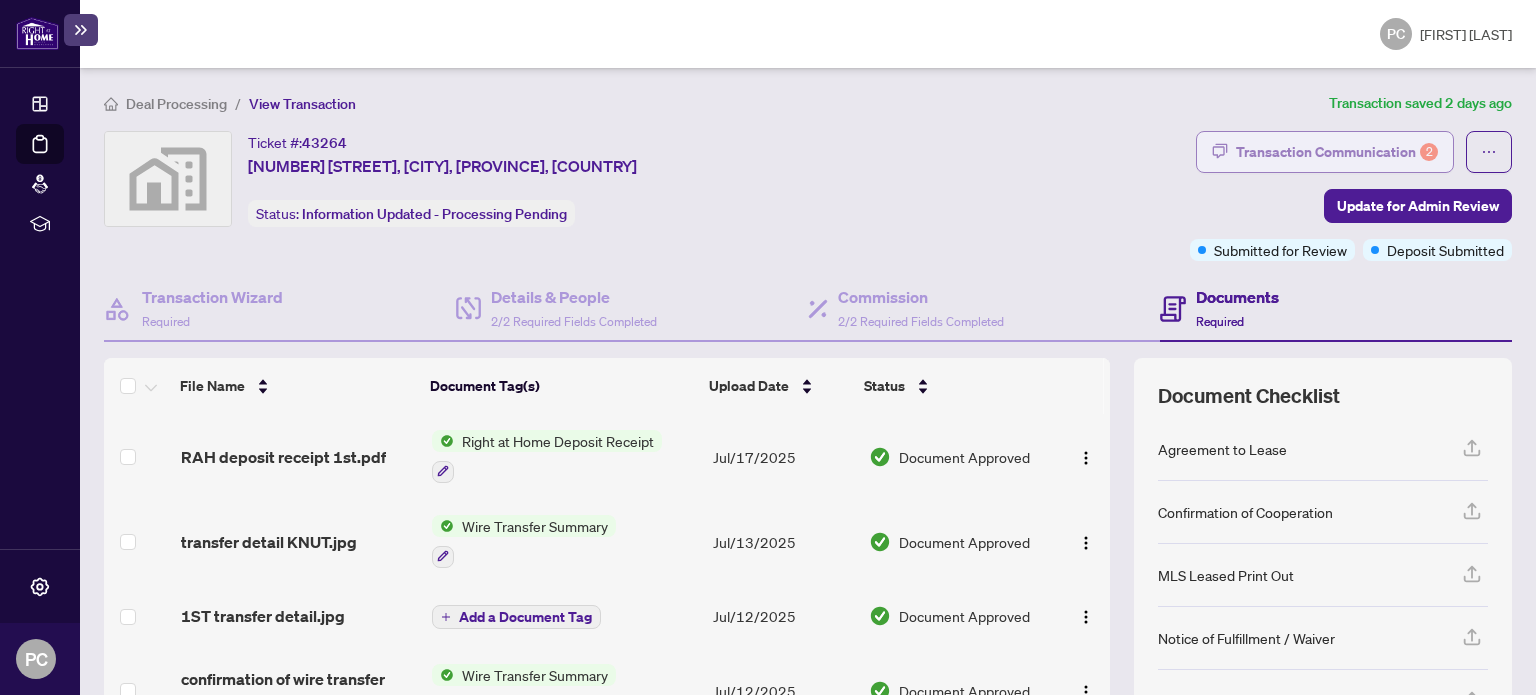 click on "Transaction Communication 2" at bounding box center (1337, 152) 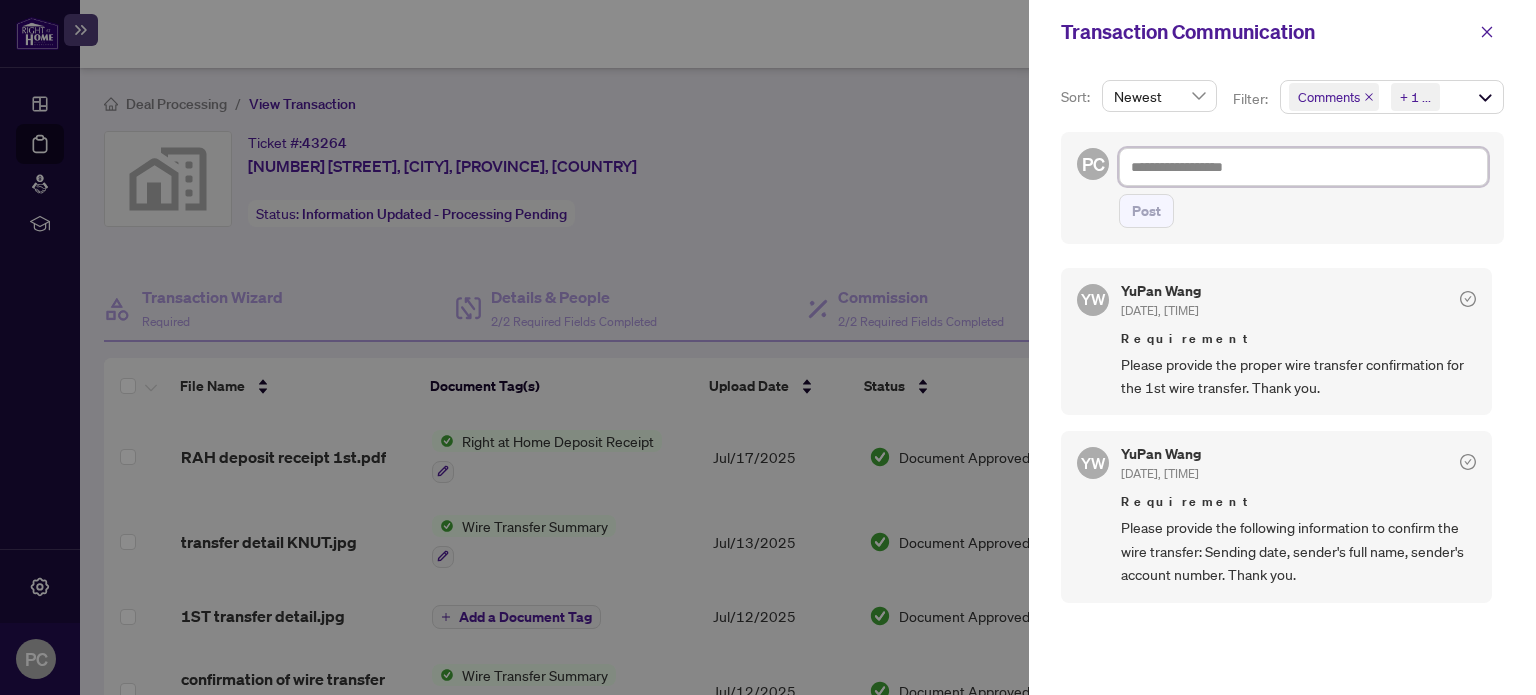 click at bounding box center [1303, 167] 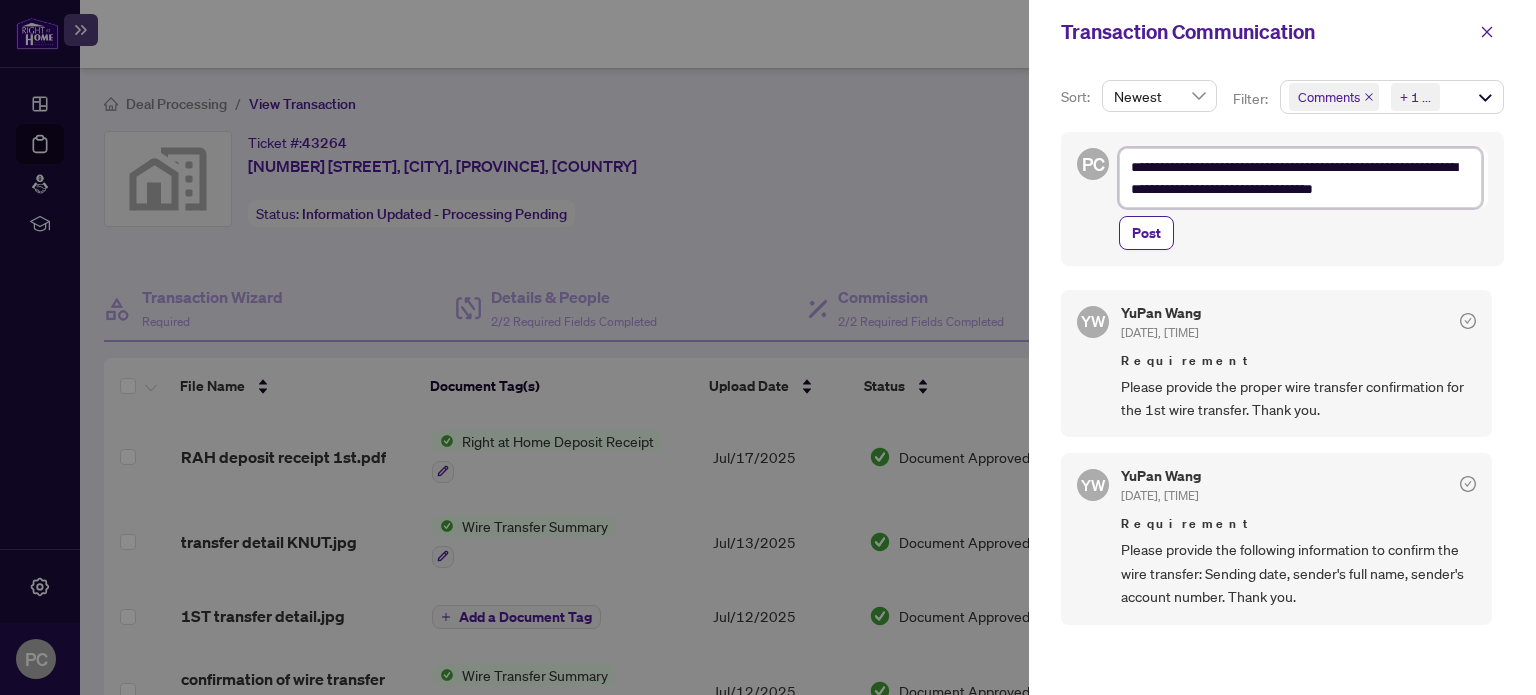 click on "**********" at bounding box center [1300, 178] 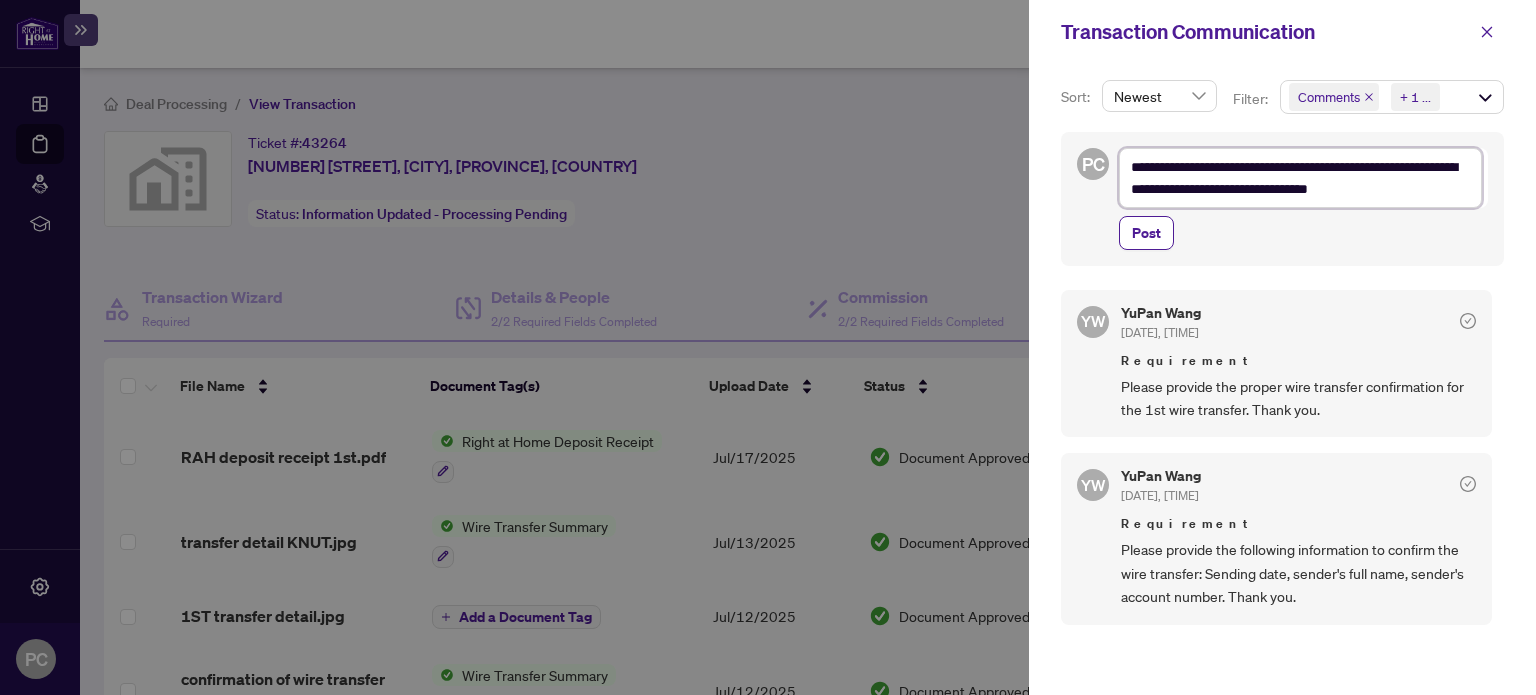 type on "**********" 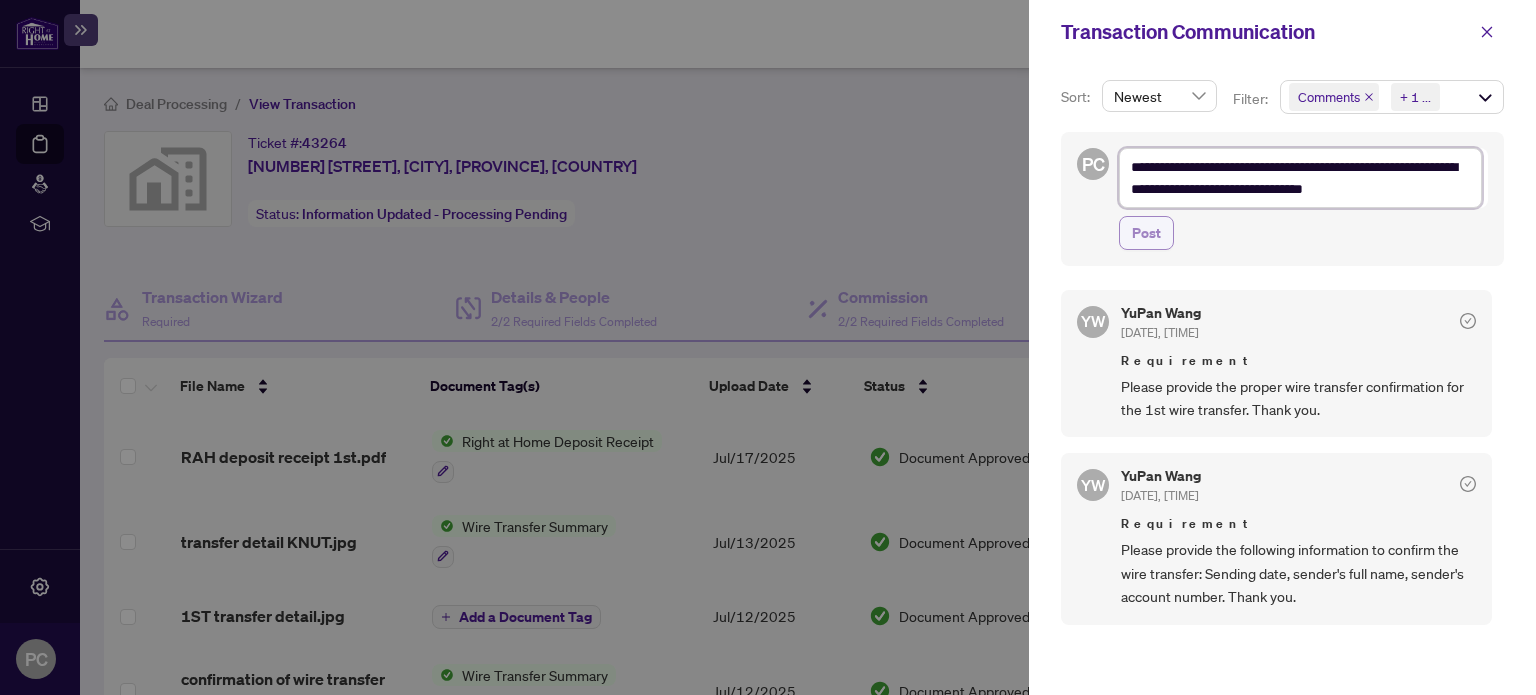 type on "**********" 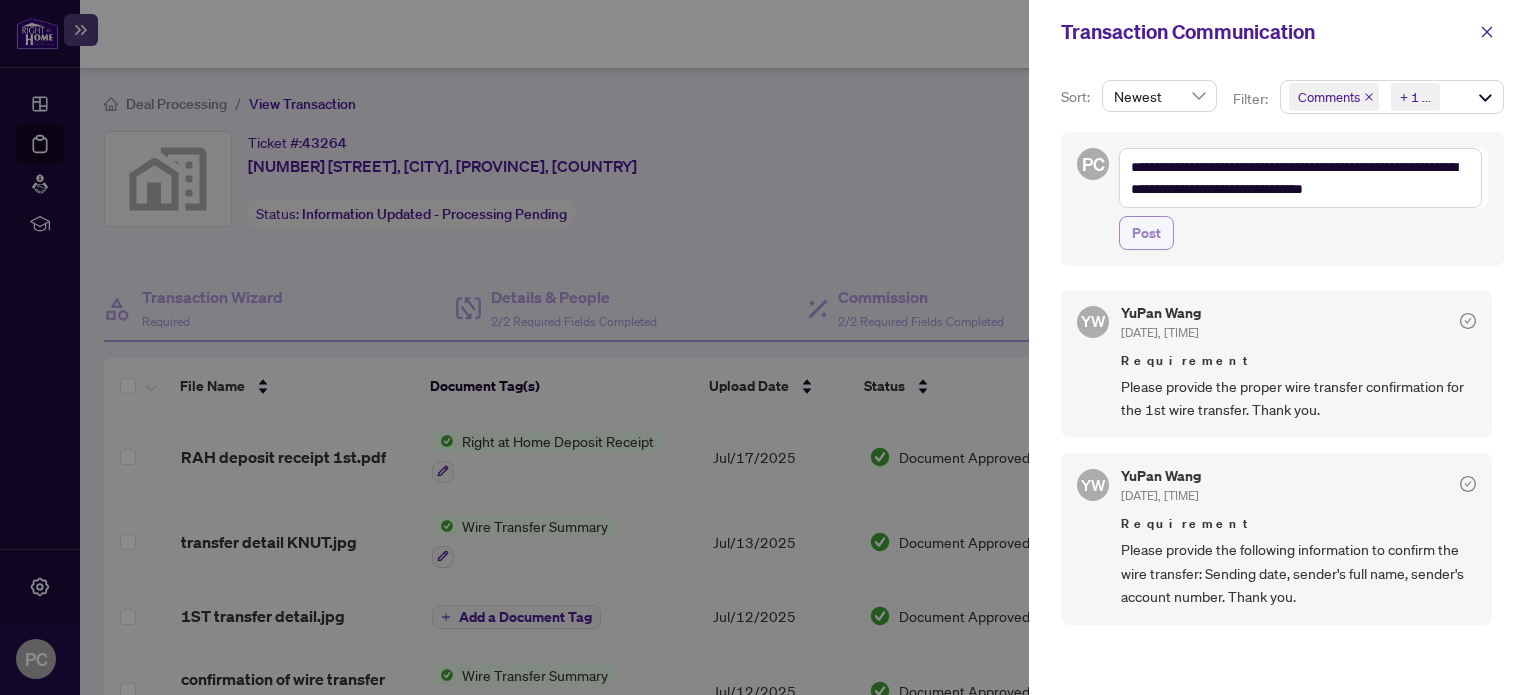 click on "Post" at bounding box center [1146, 233] 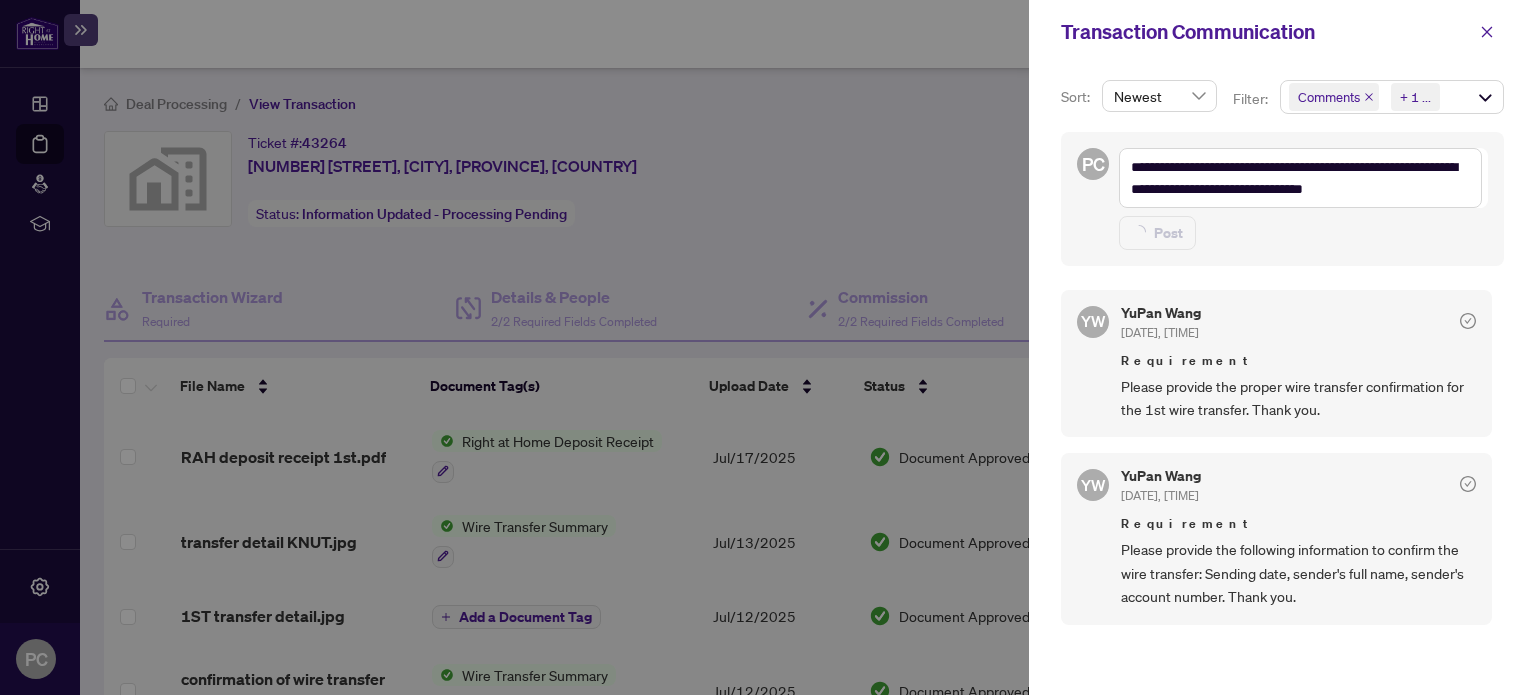 type on "**********" 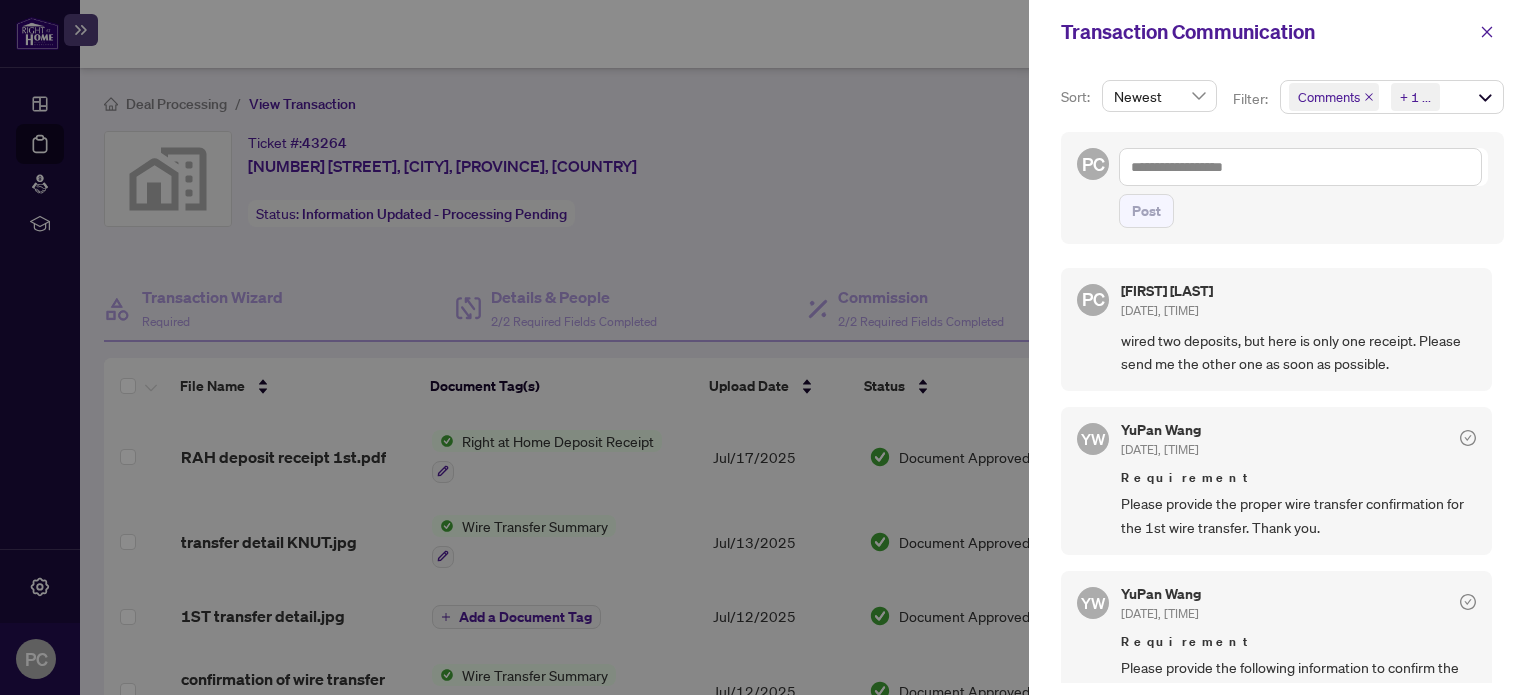 click at bounding box center (768, 347) 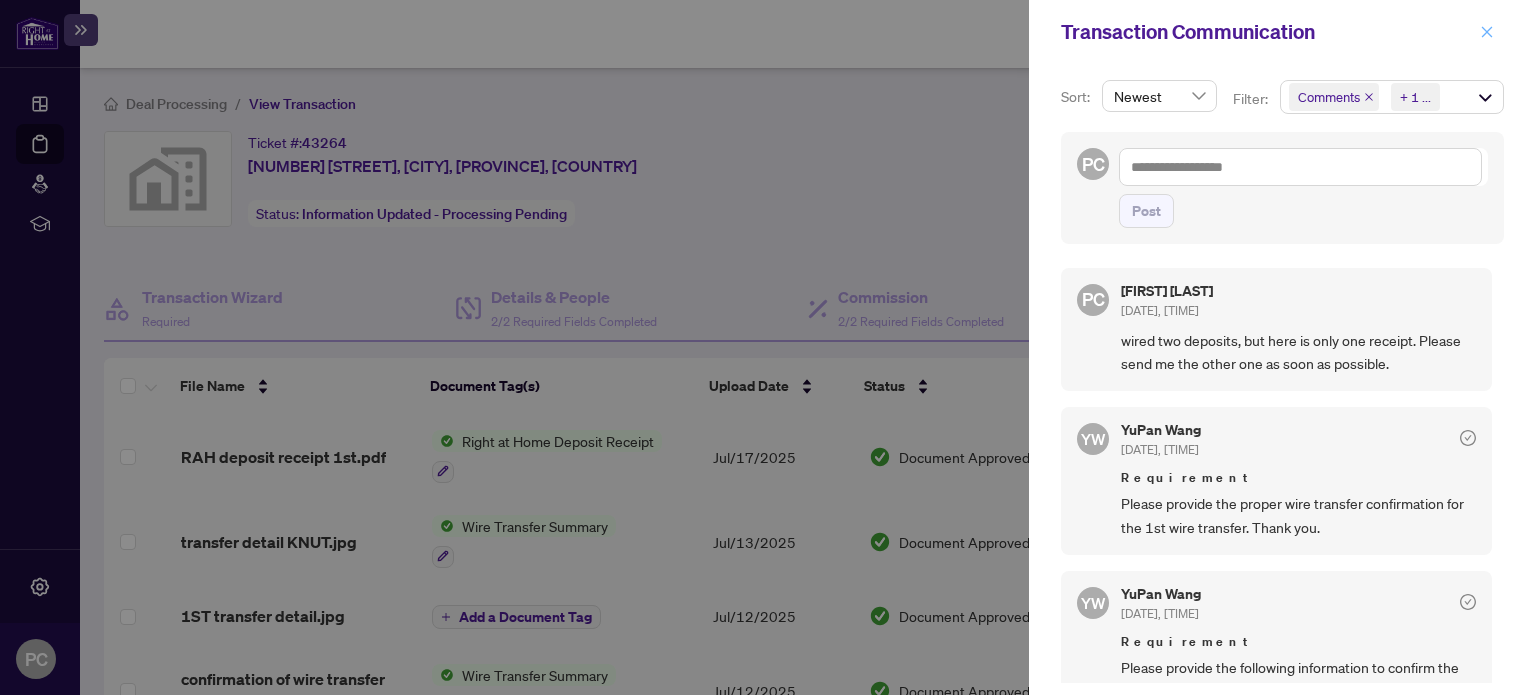 click 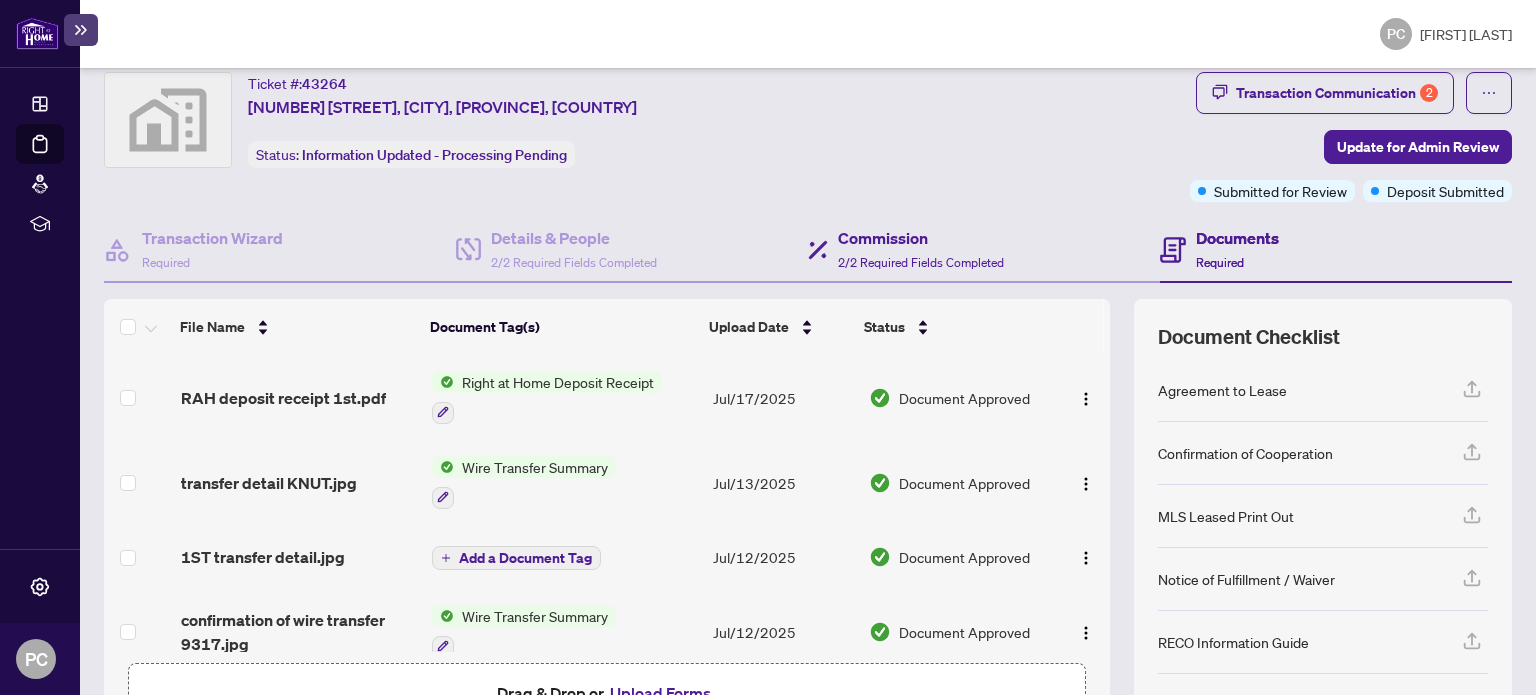 scroll, scrollTop: 100, scrollLeft: 0, axis: vertical 